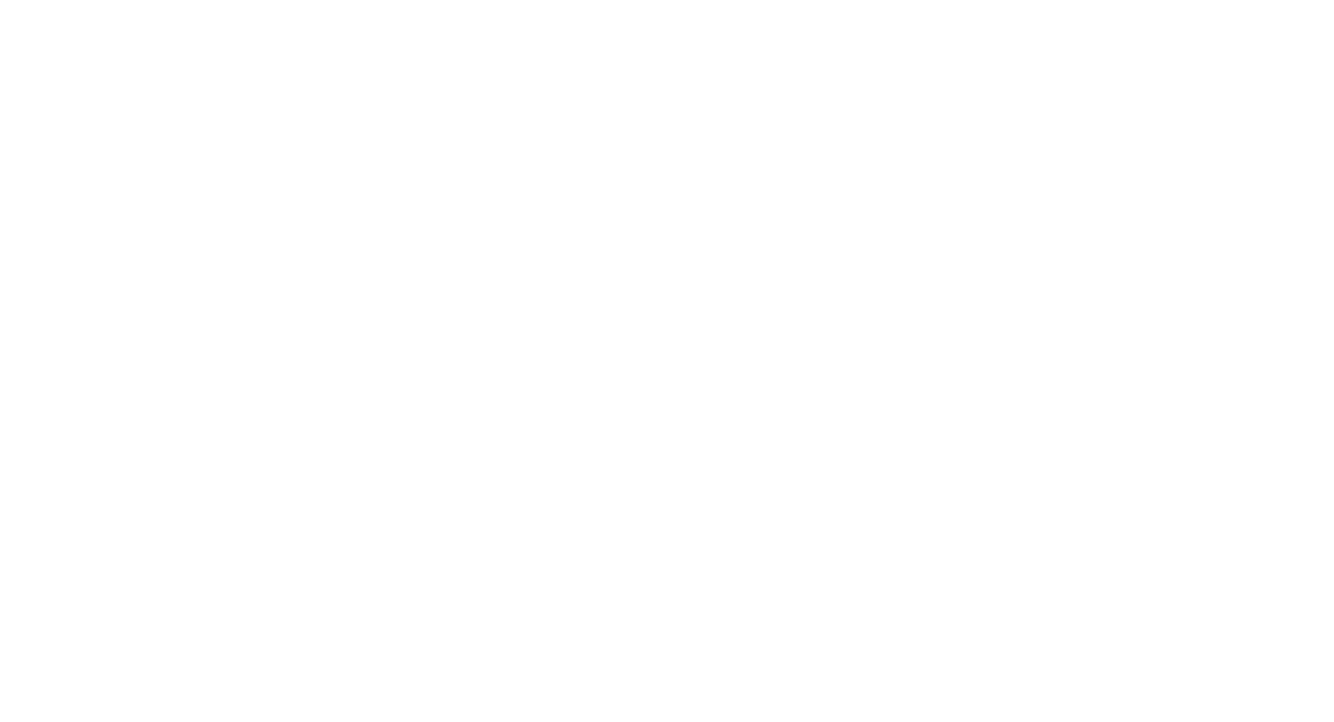 scroll, scrollTop: 0, scrollLeft: 0, axis: both 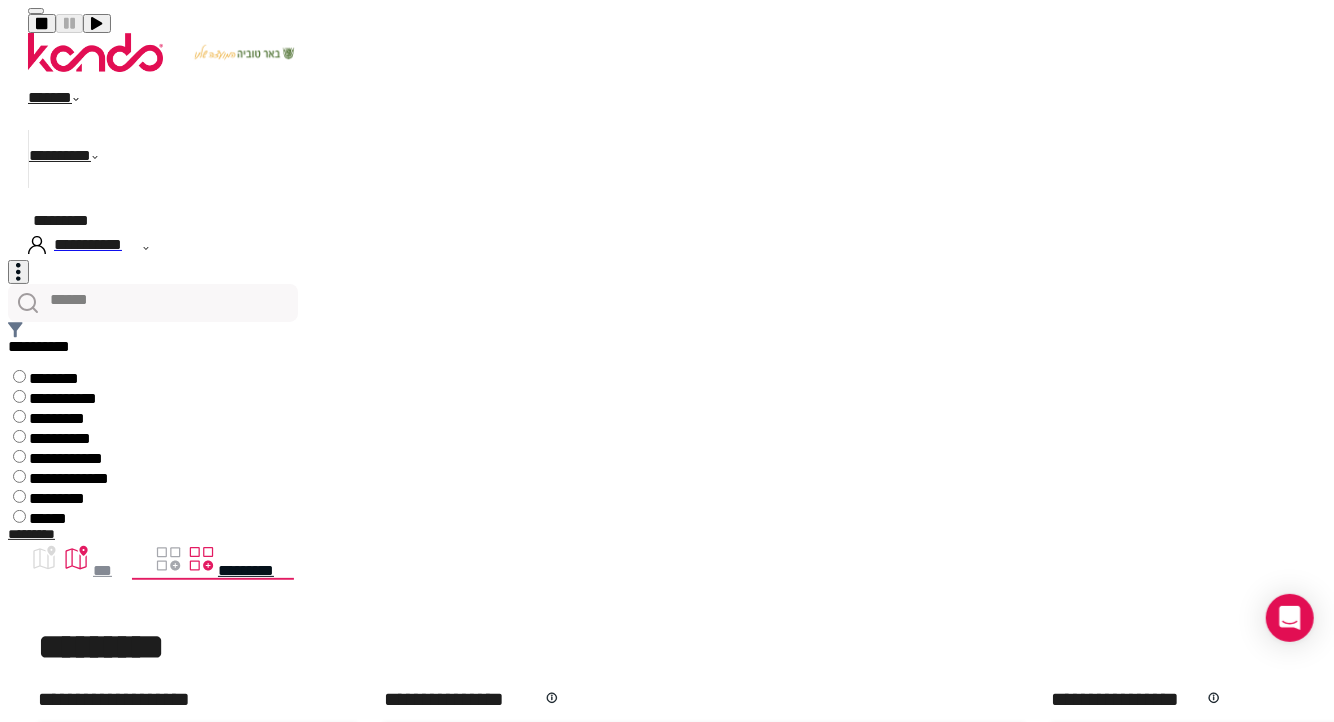 click at bounding box center [76, 99] 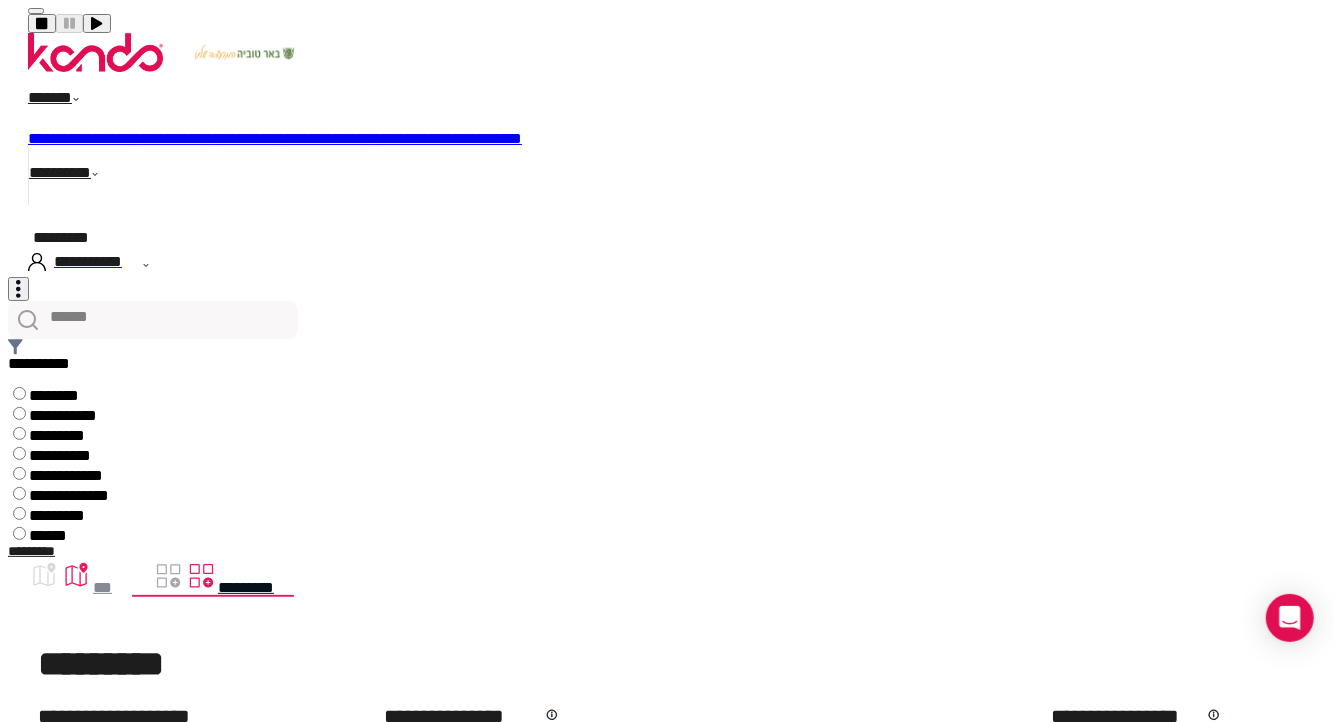 click on "**********" at bounding box center [85, 138] 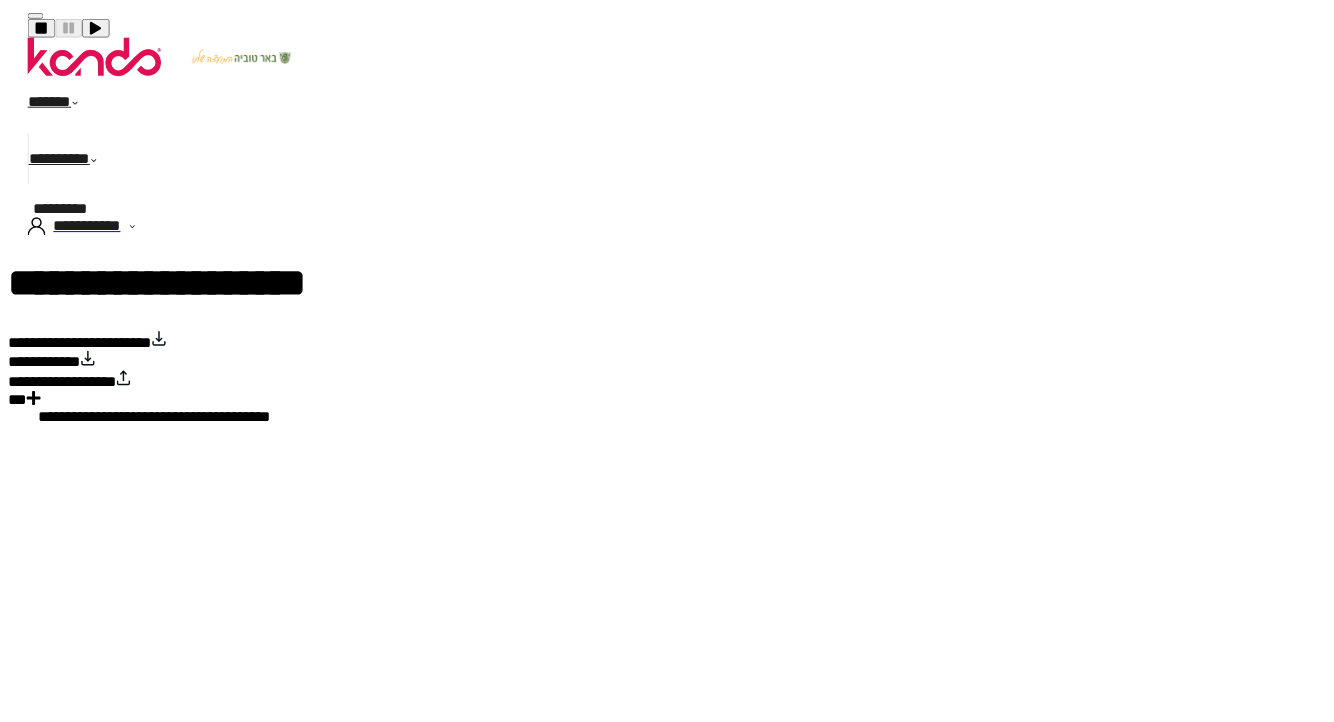 scroll, scrollTop: 0, scrollLeft: 0, axis: both 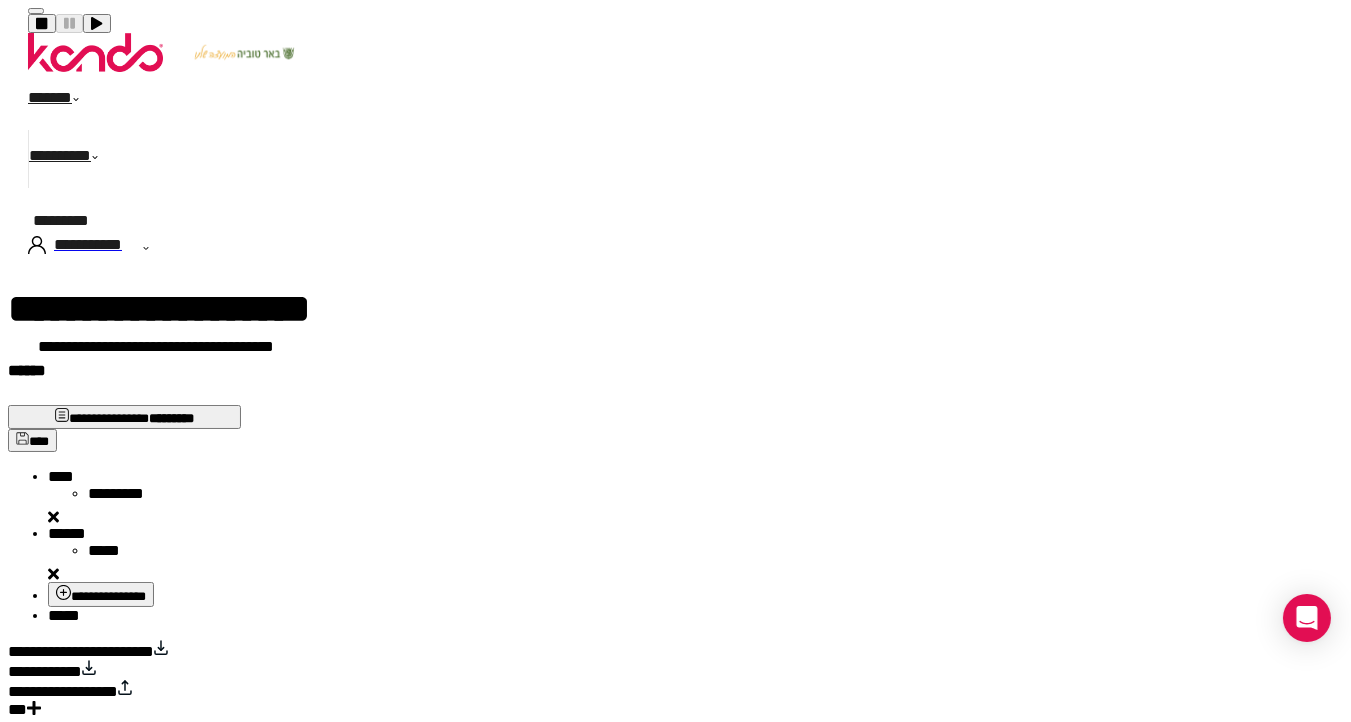 click at bounding box center (53, 516) 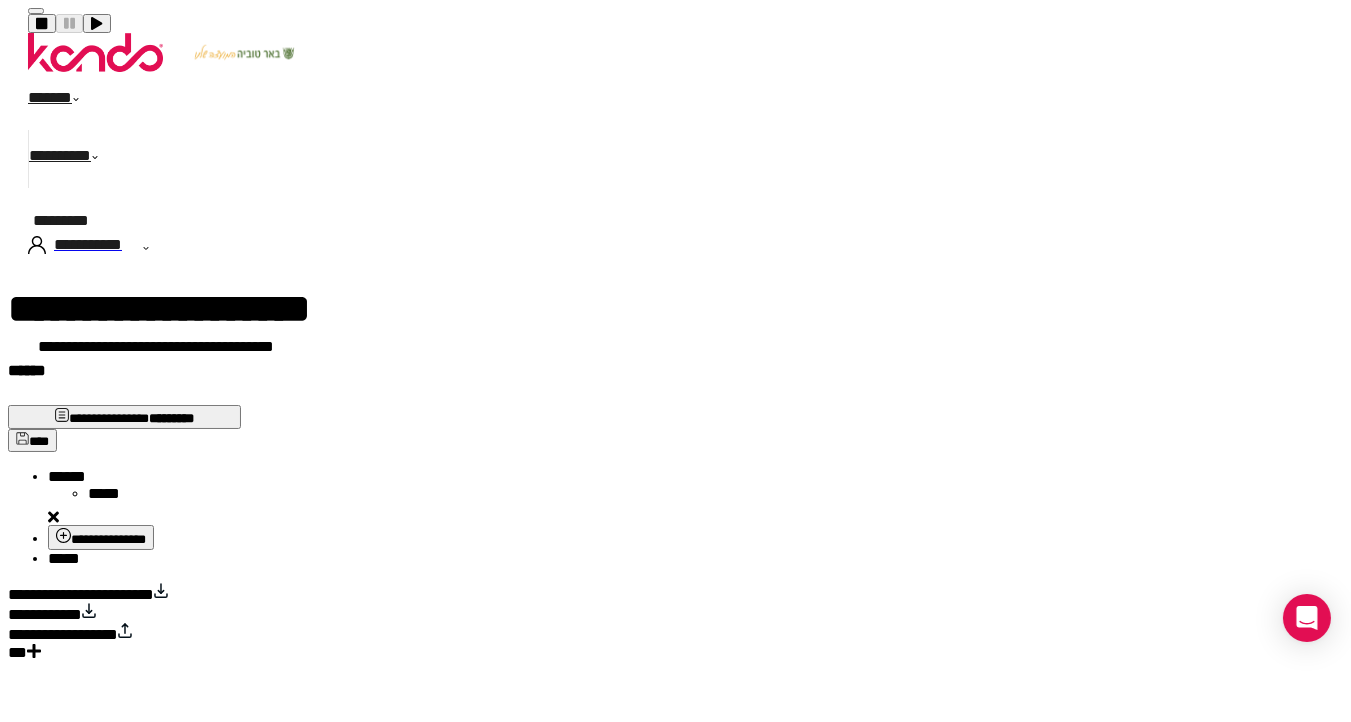 click at bounding box center [53, 516] 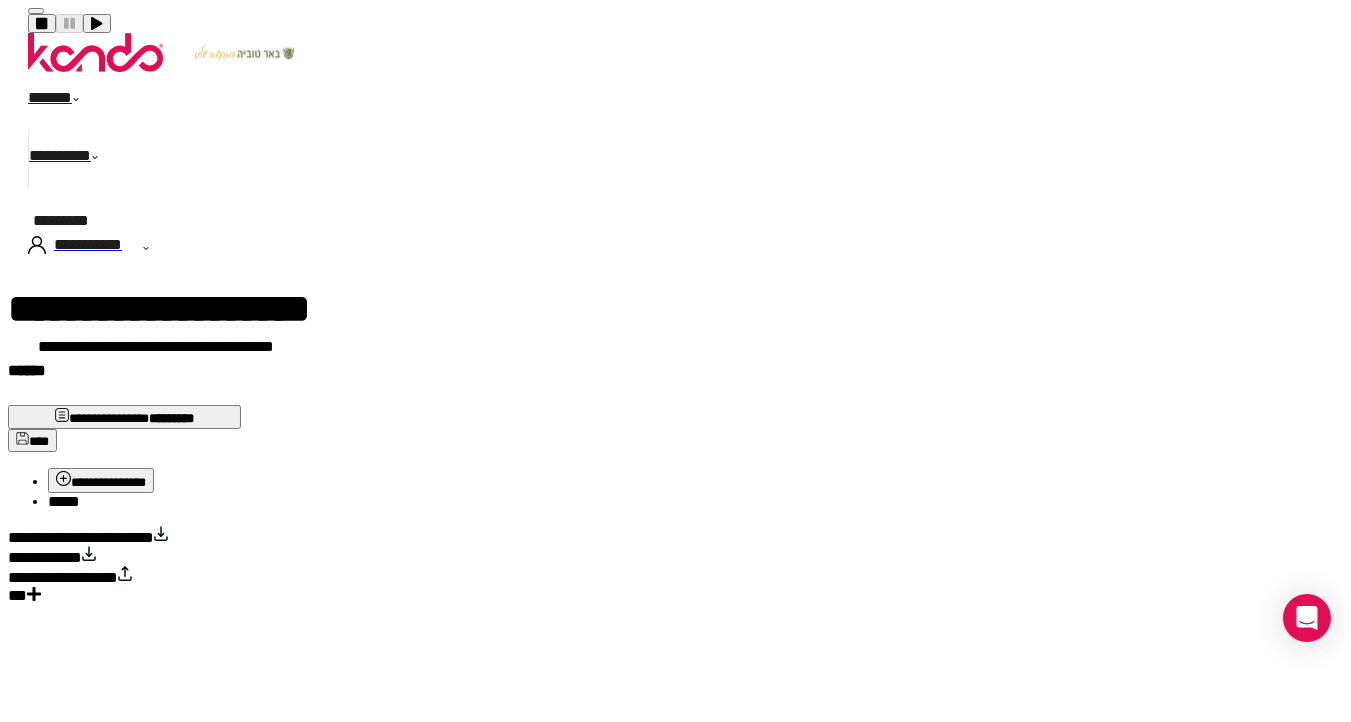 click on "[FIRST]" at bounding box center (64, 501) 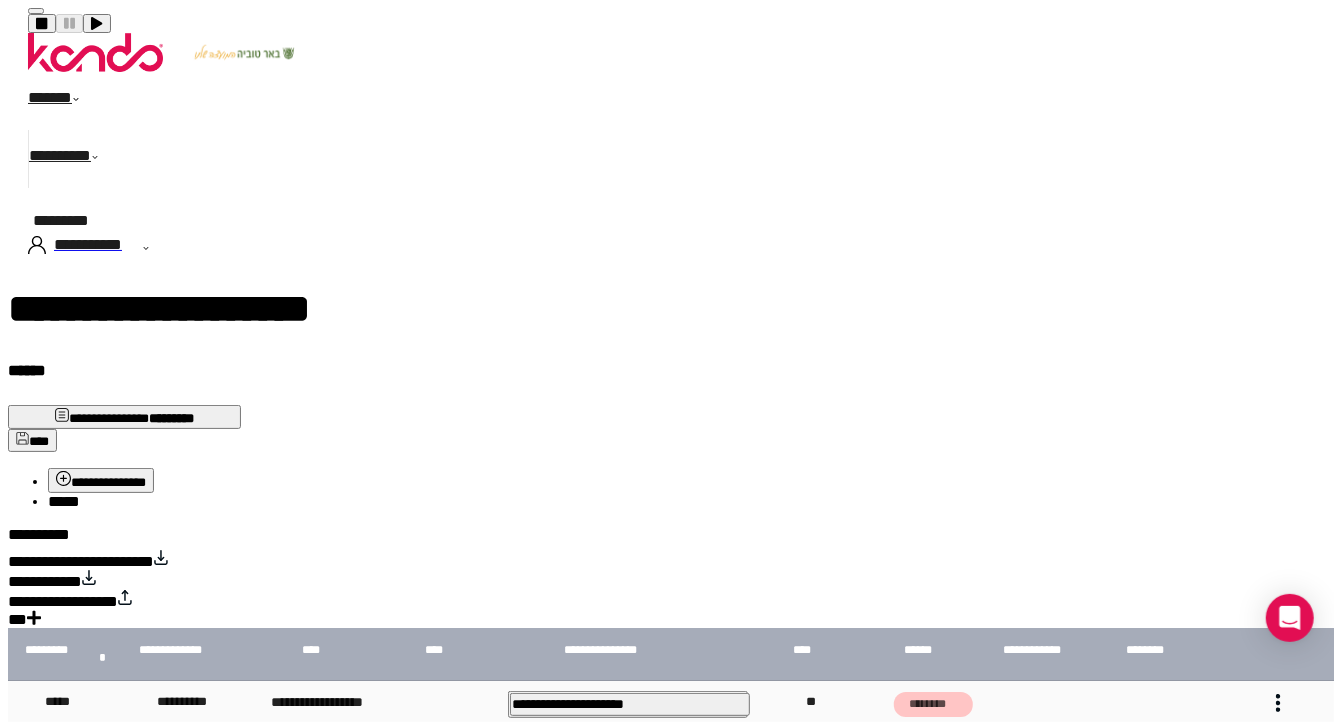 drag, startPoint x: 39, startPoint y: 331, endPoint x: 98, endPoint y: 335, distance: 59.135437 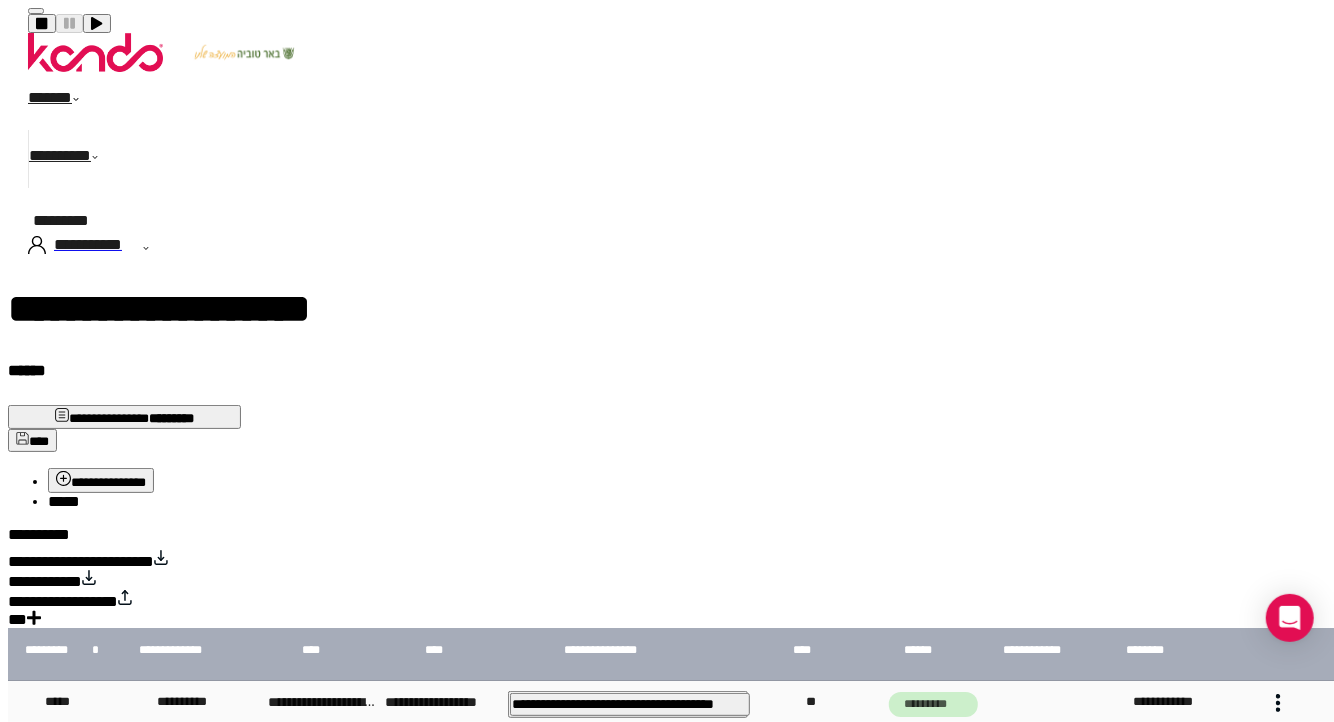 drag, startPoint x: 67, startPoint y: 336, endPoint x: 42, endPoint y: 337, distance: 25.019993 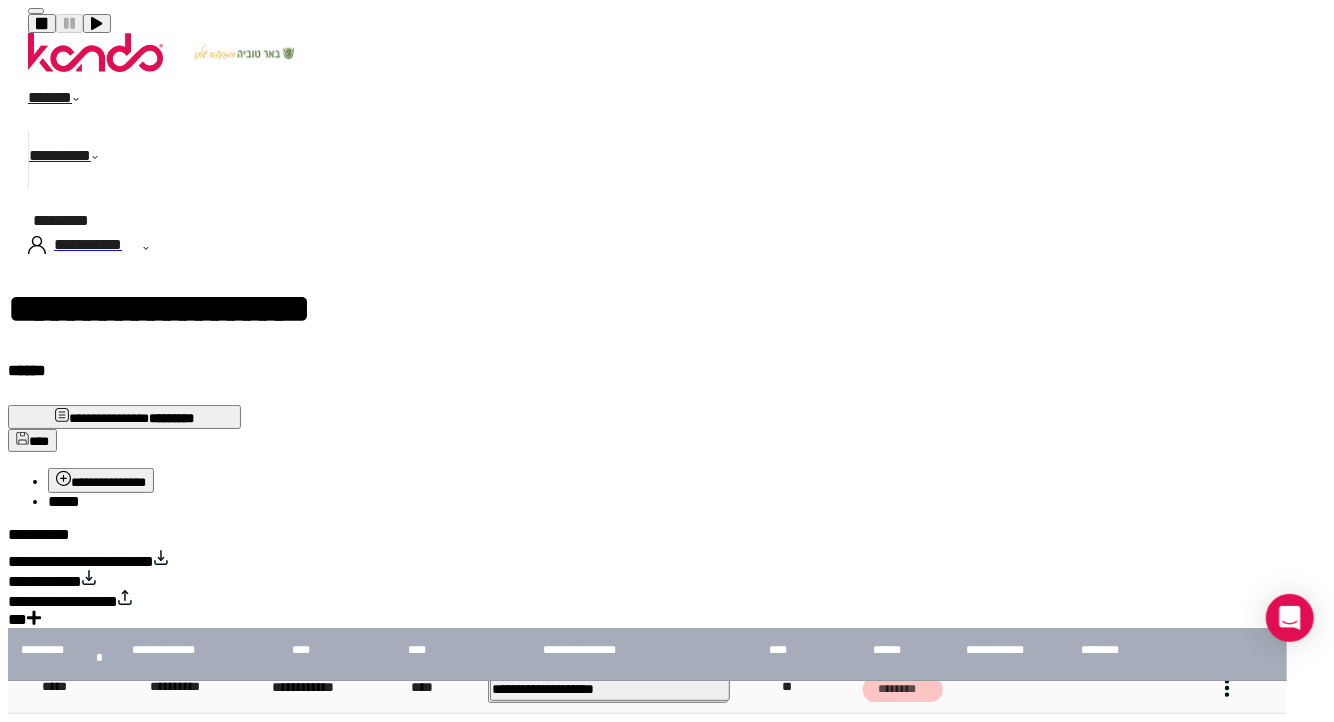 scroll, scrollTop: 0, scrollLeft: 0, axis: both 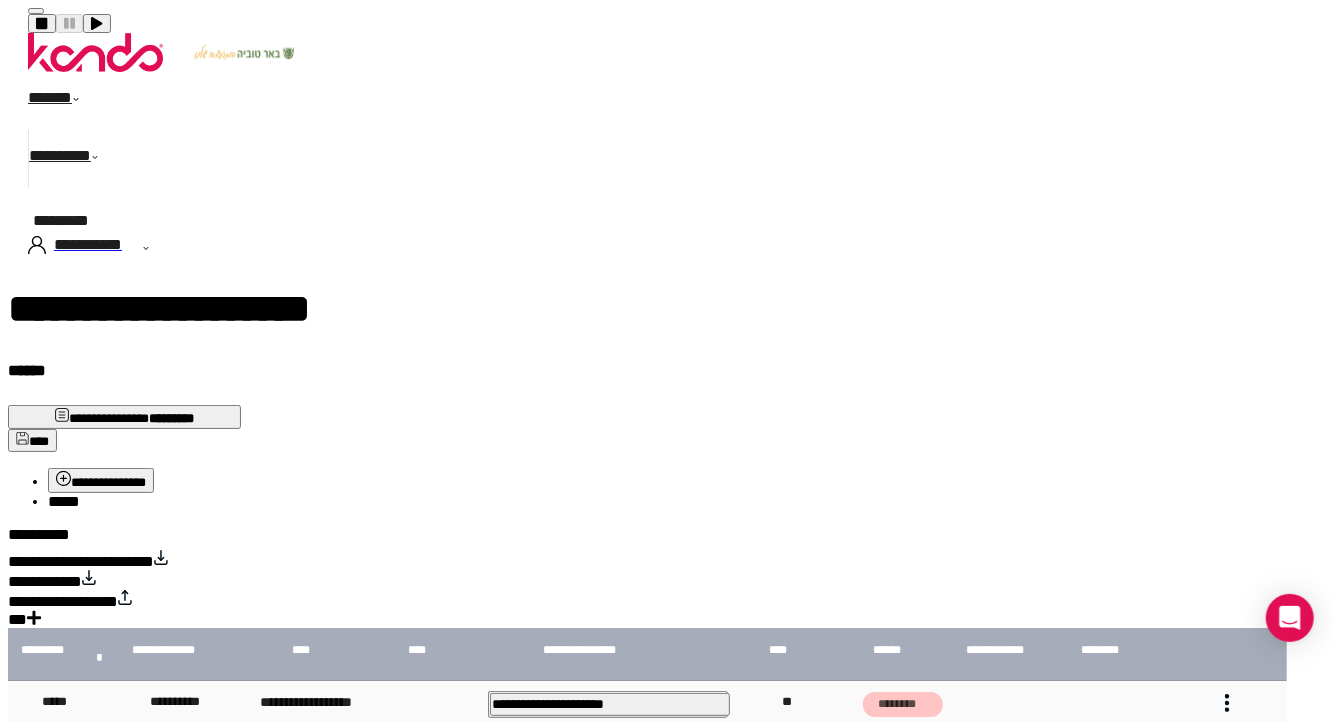 click on "[PASSPORT]" at bounding box center [101, 482] 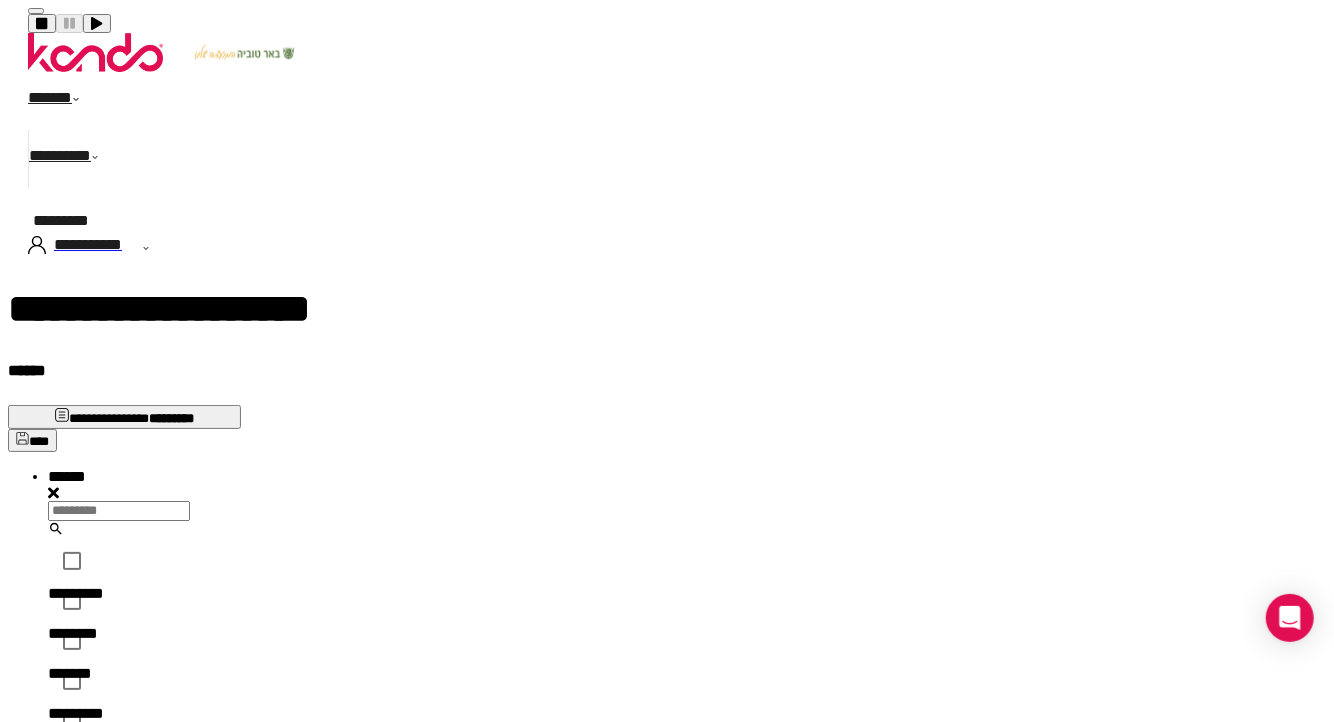 scroll, scrollTop: 17, scrollLeft: 17, axis: both 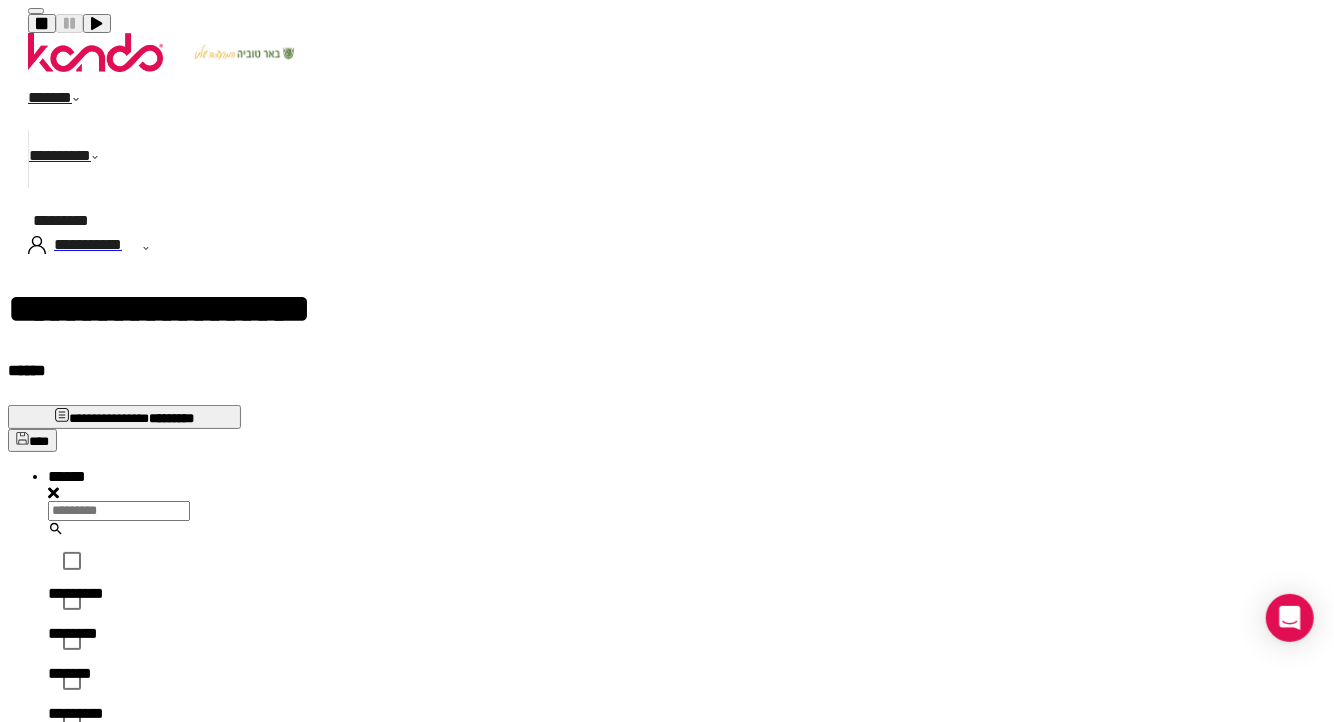click on "[LAST]" at bounding box center [96, 597] 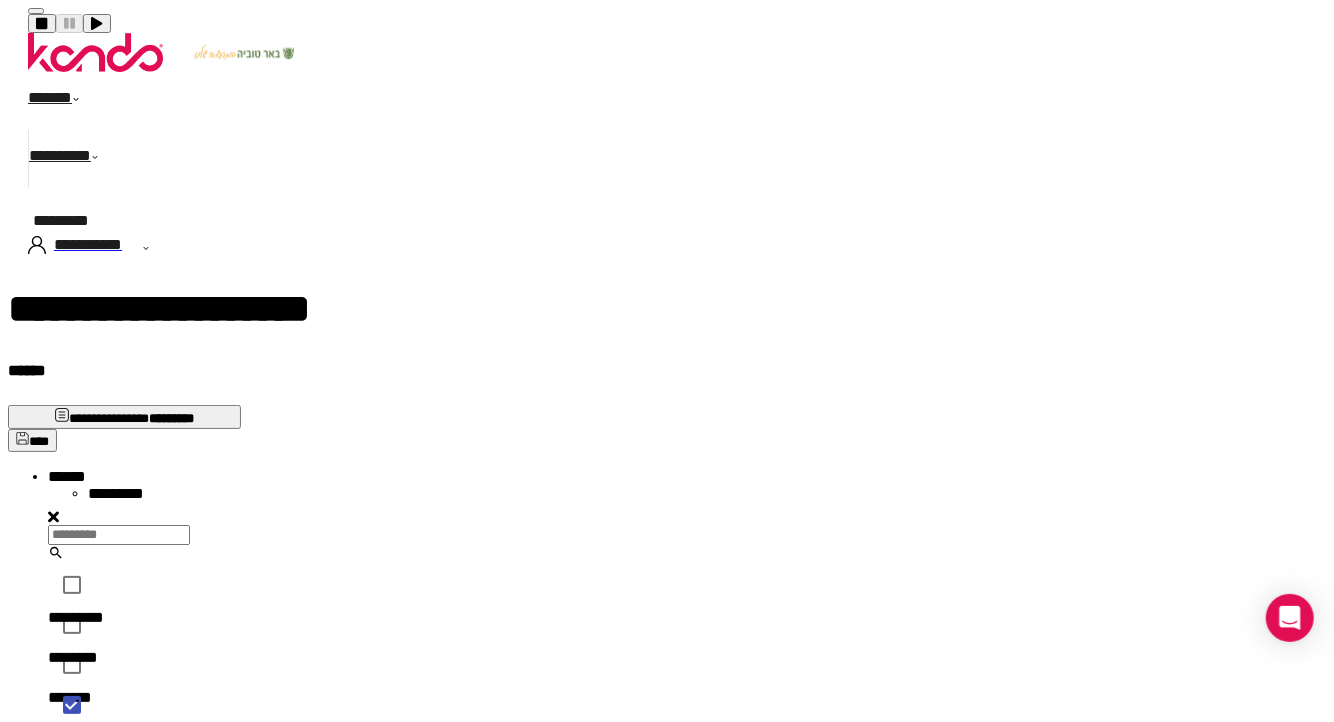 click on "[FIRST]" at bounding box center [64, 843] 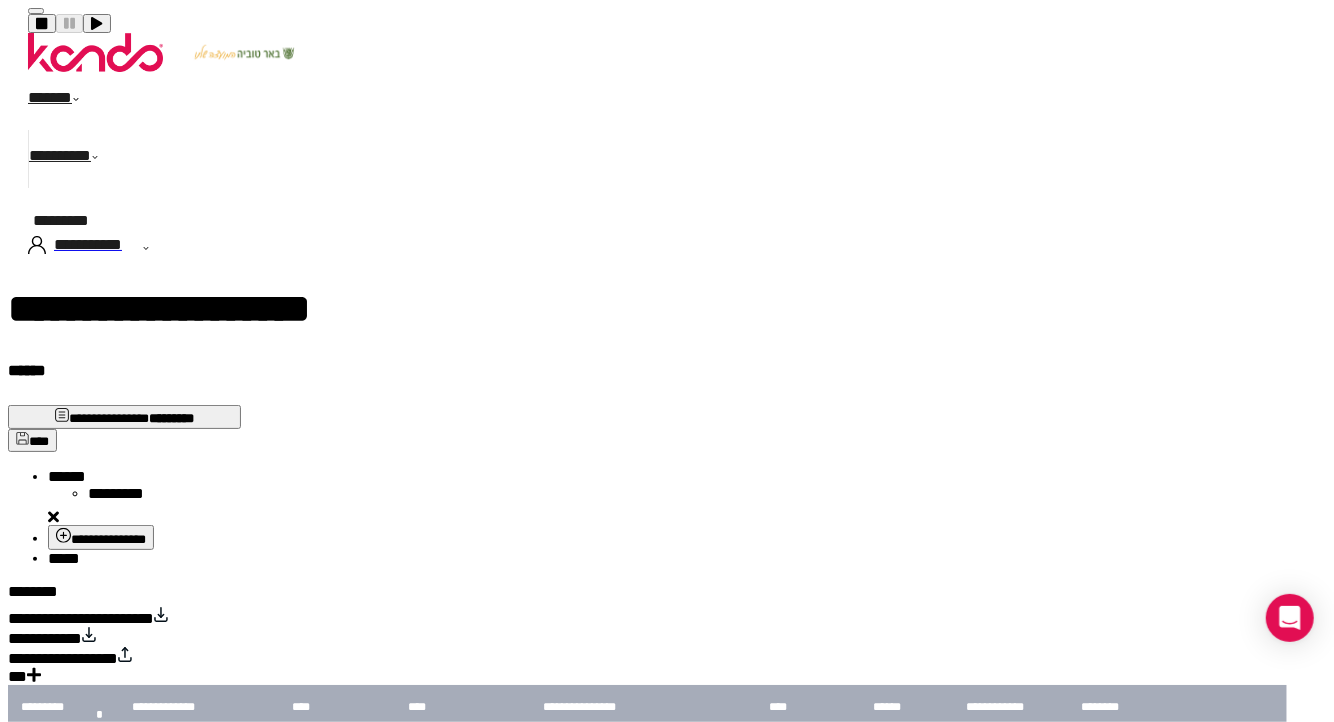 copy on "[FIRST]" 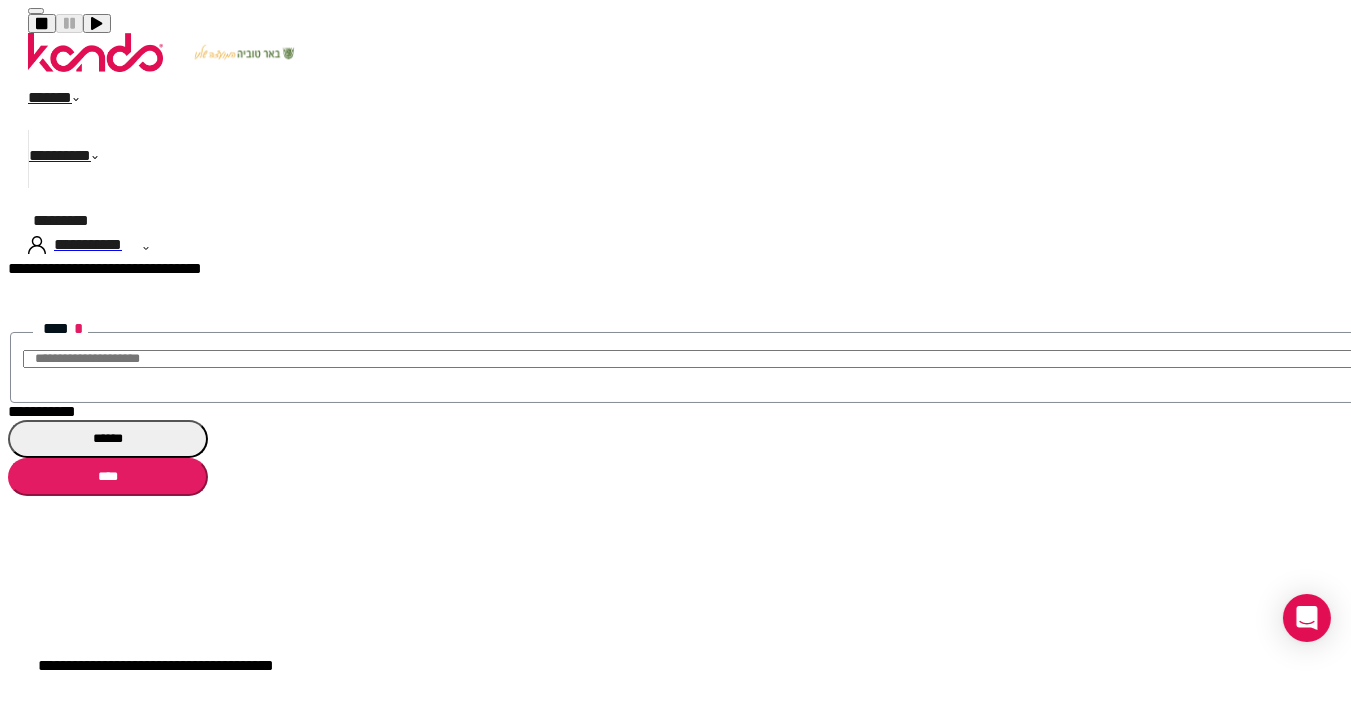 click on "[EMAIL]" at bounding box center [42, 411] 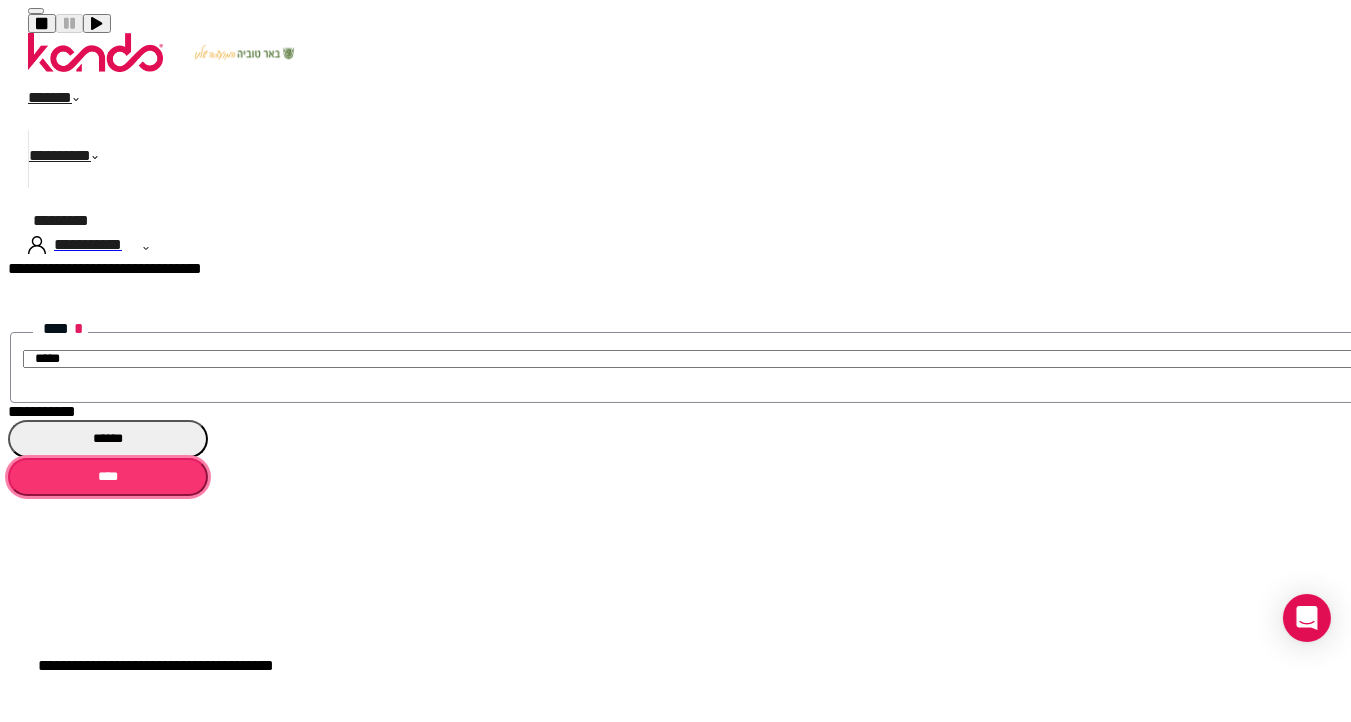 click on "[PHONE]" at bounding box center (108, 477) 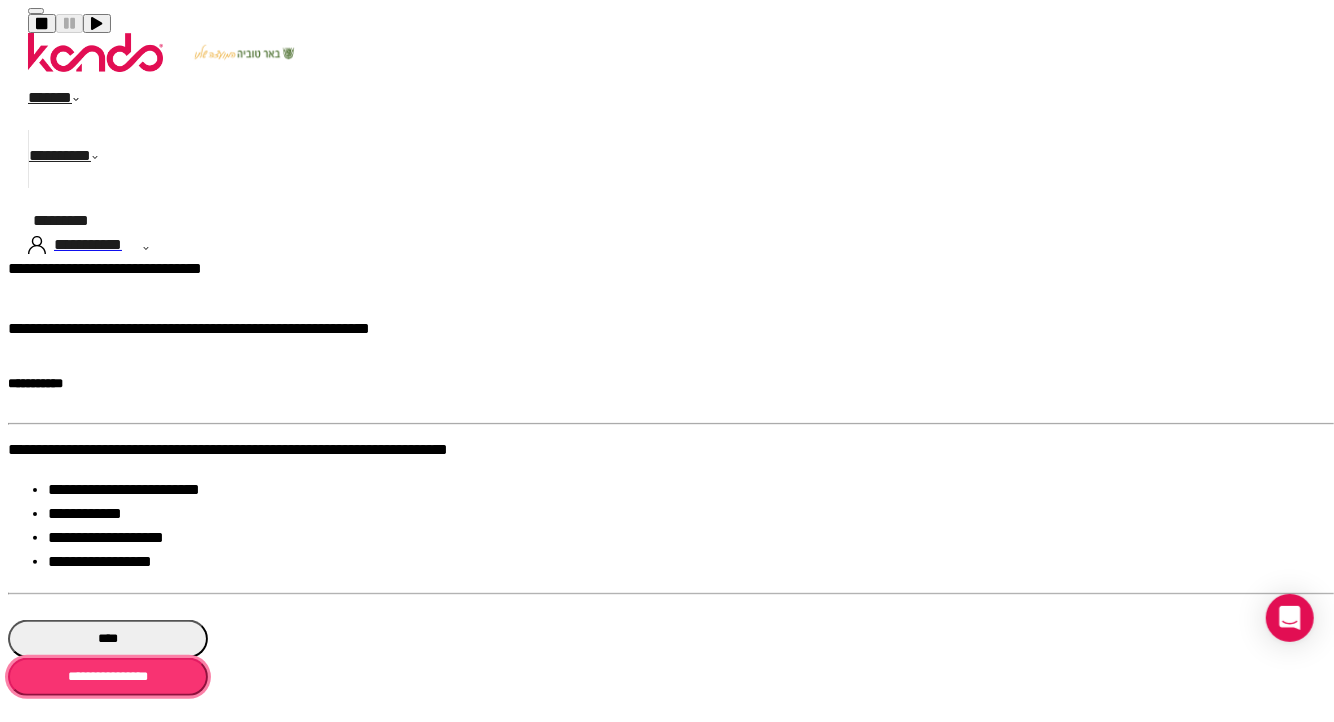 click on "[CREDITCARD]" at bounding box center (108, 677) 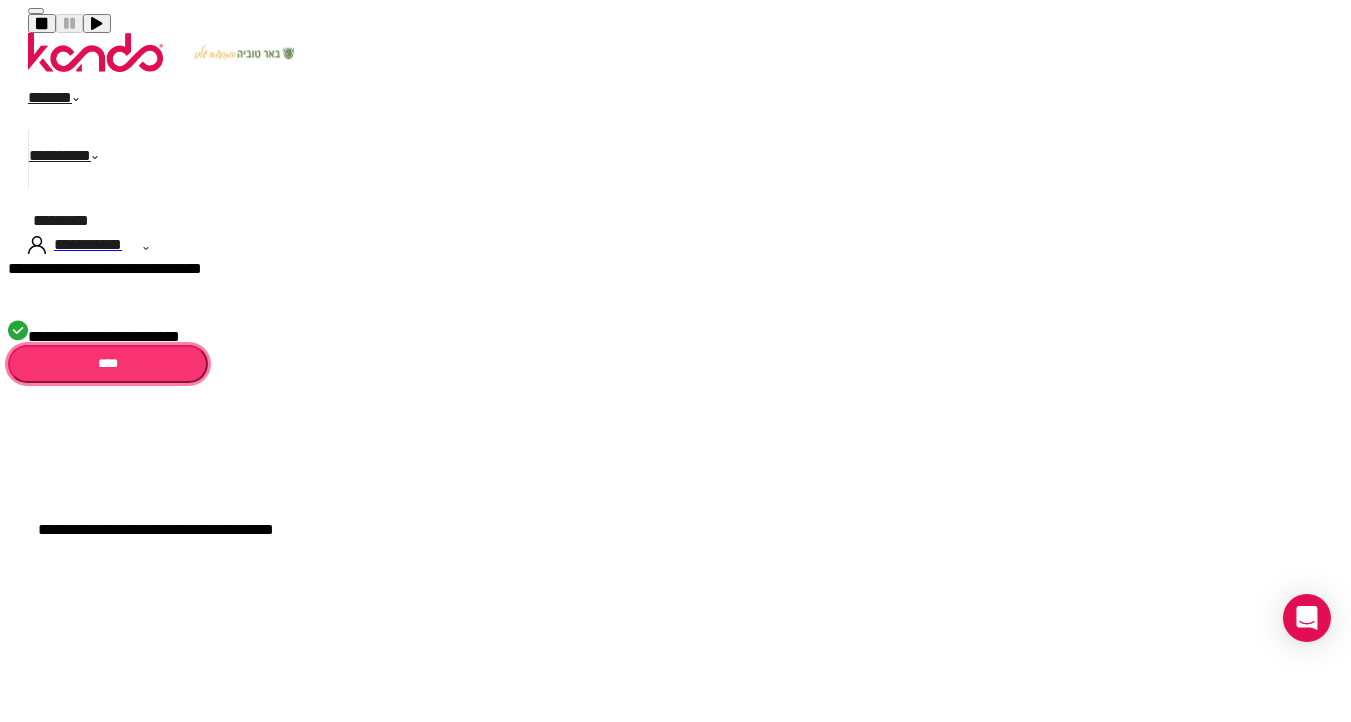 click on "[PHONE]" at bounding box center [108, 364] 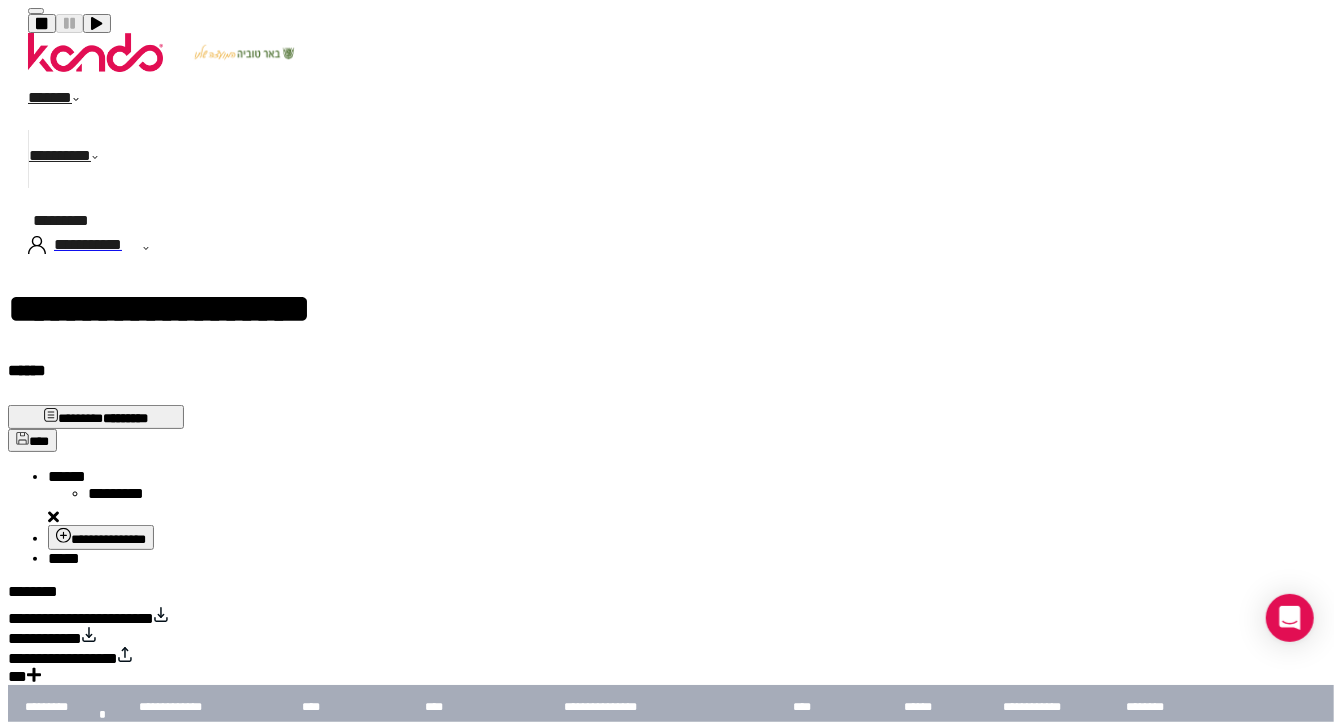 click on "[DRIVERLICENSE]" at bounding box center (81, 618) 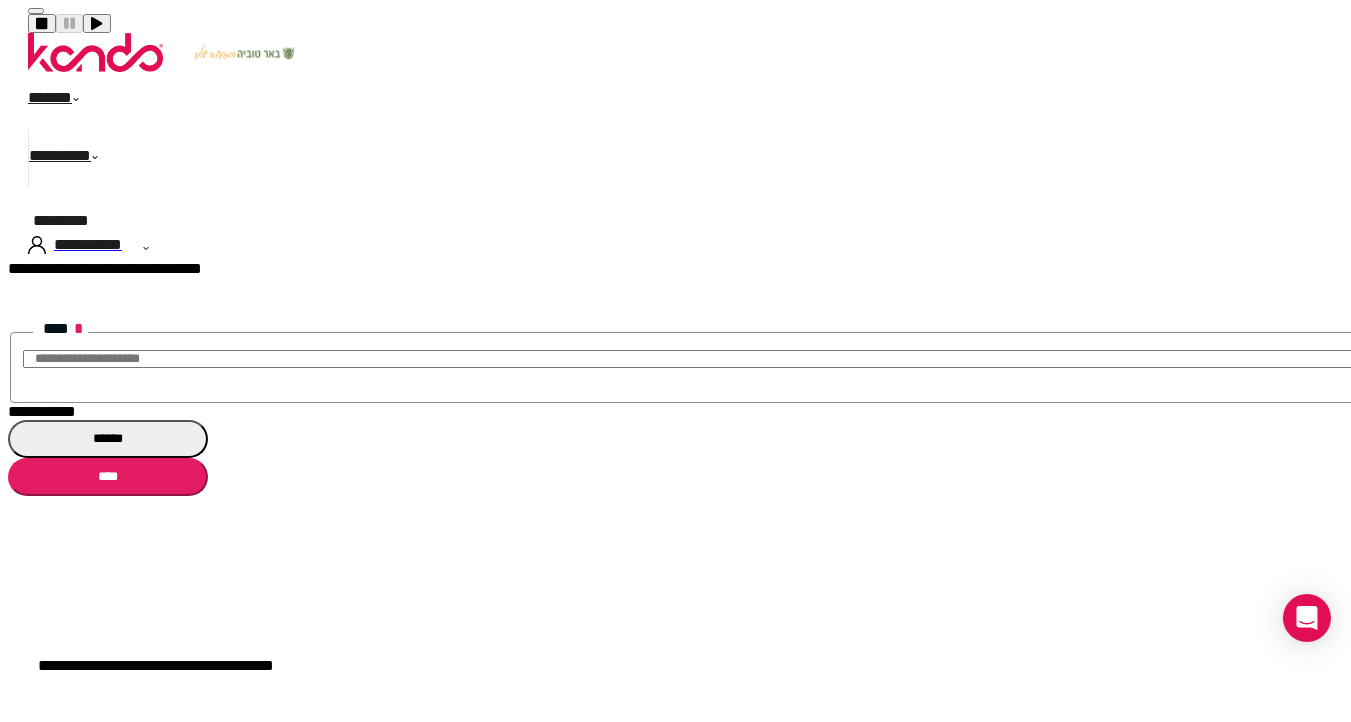 click on "[EMAIL]" at bounding box center (42, 411) 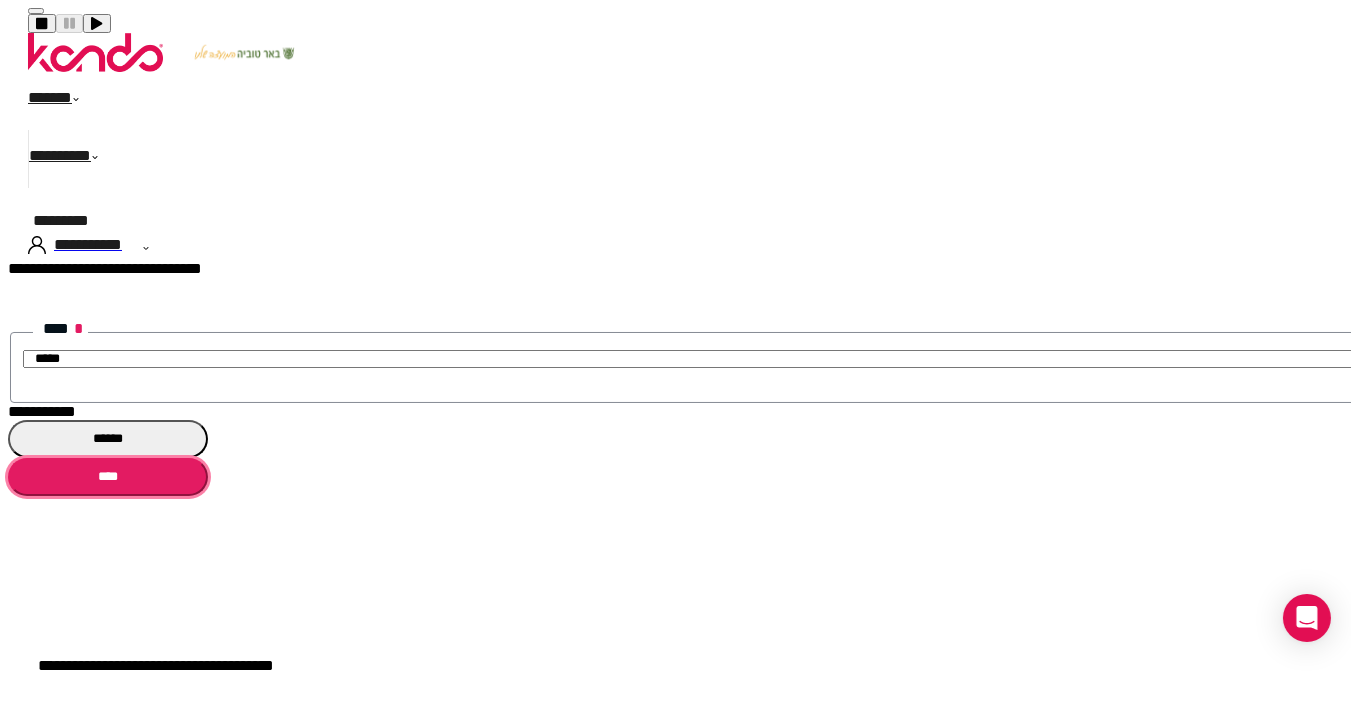 click on "[PHONE]" at bounding box center [108, 477] 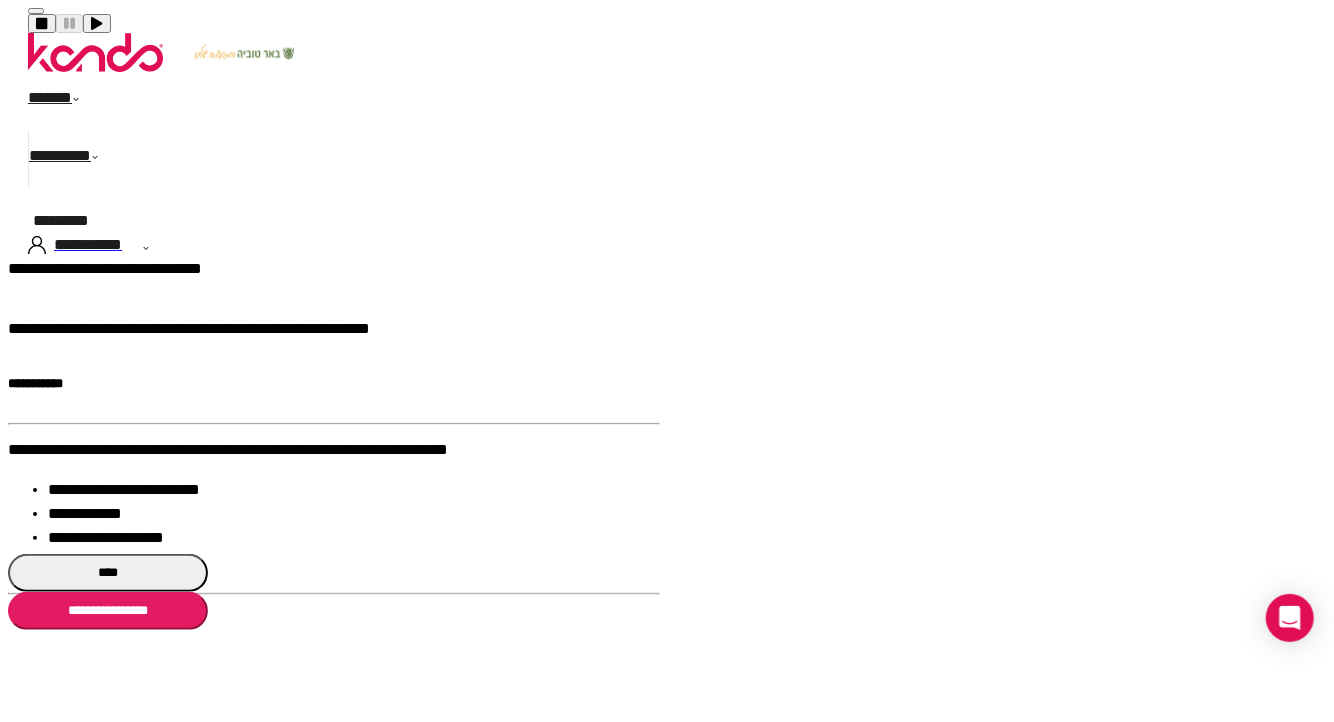 scroll, scrollTop: 57, scrollLeft: 0, axis: vertical 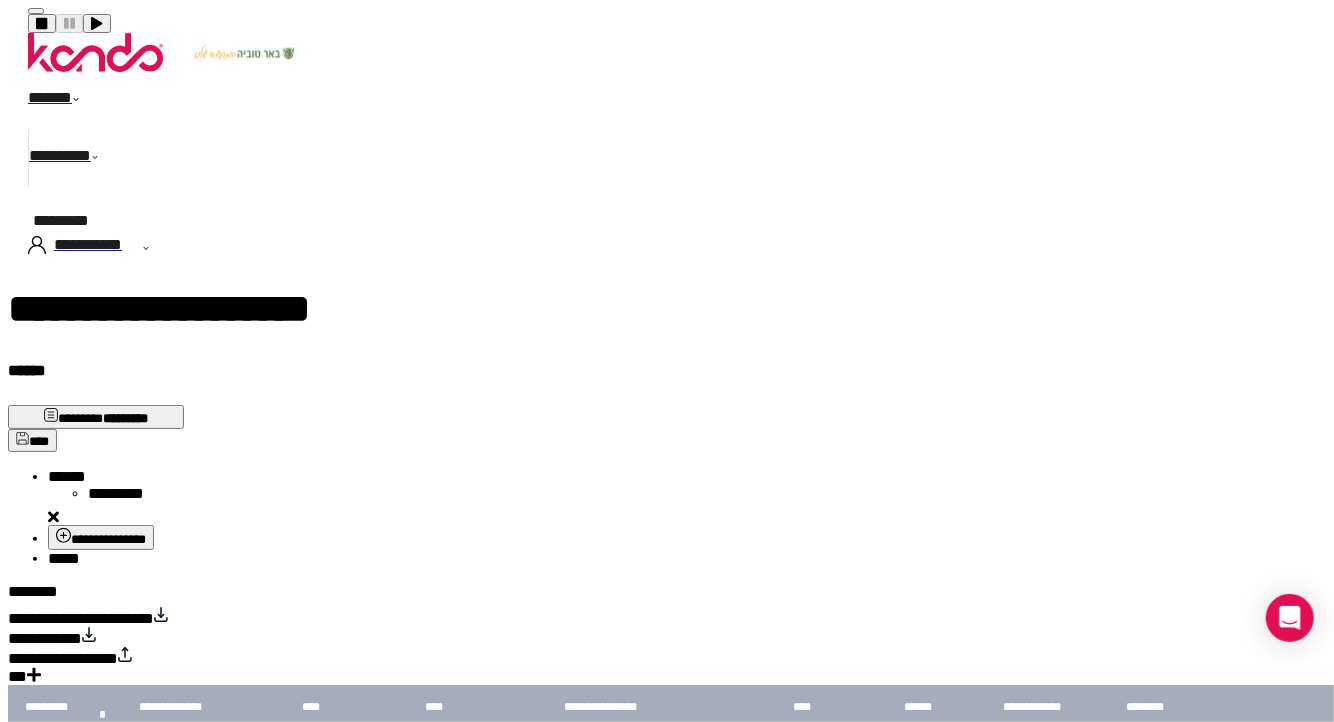 click at bounding box center [53, 516] 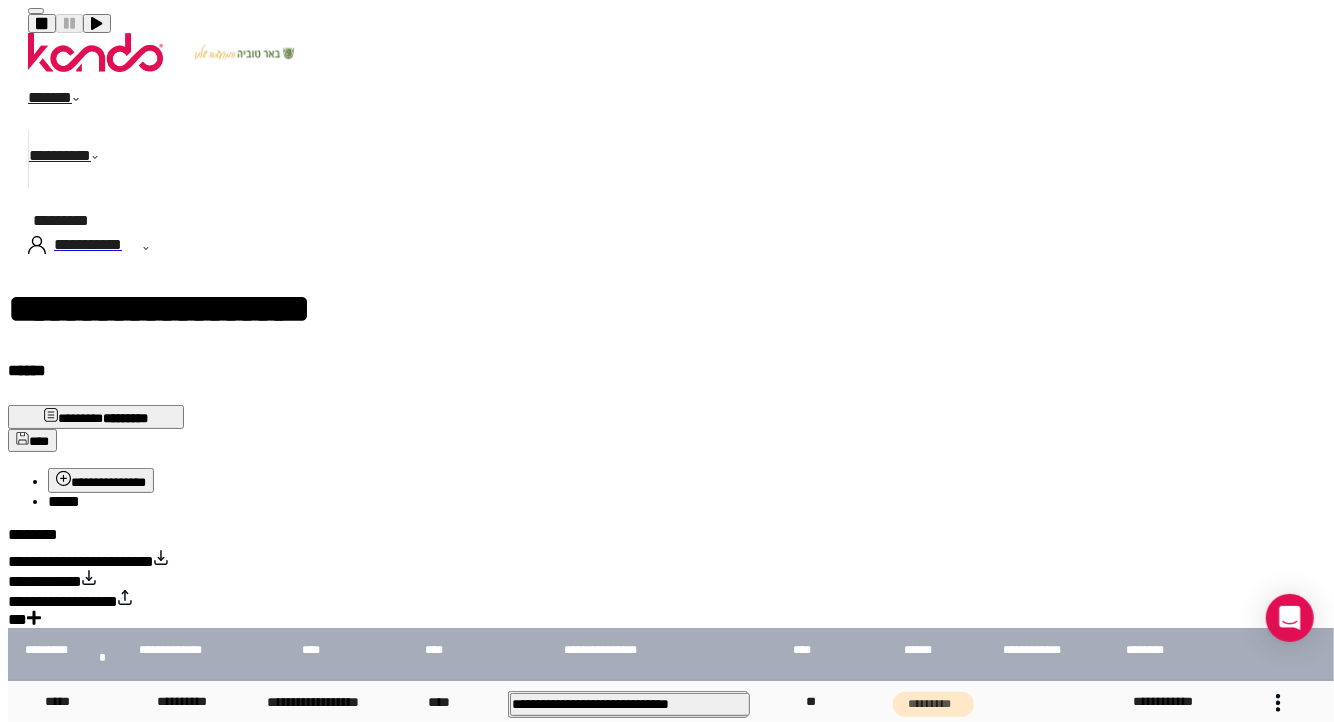click on "[FIRST]" at bounding box center [64, 501] 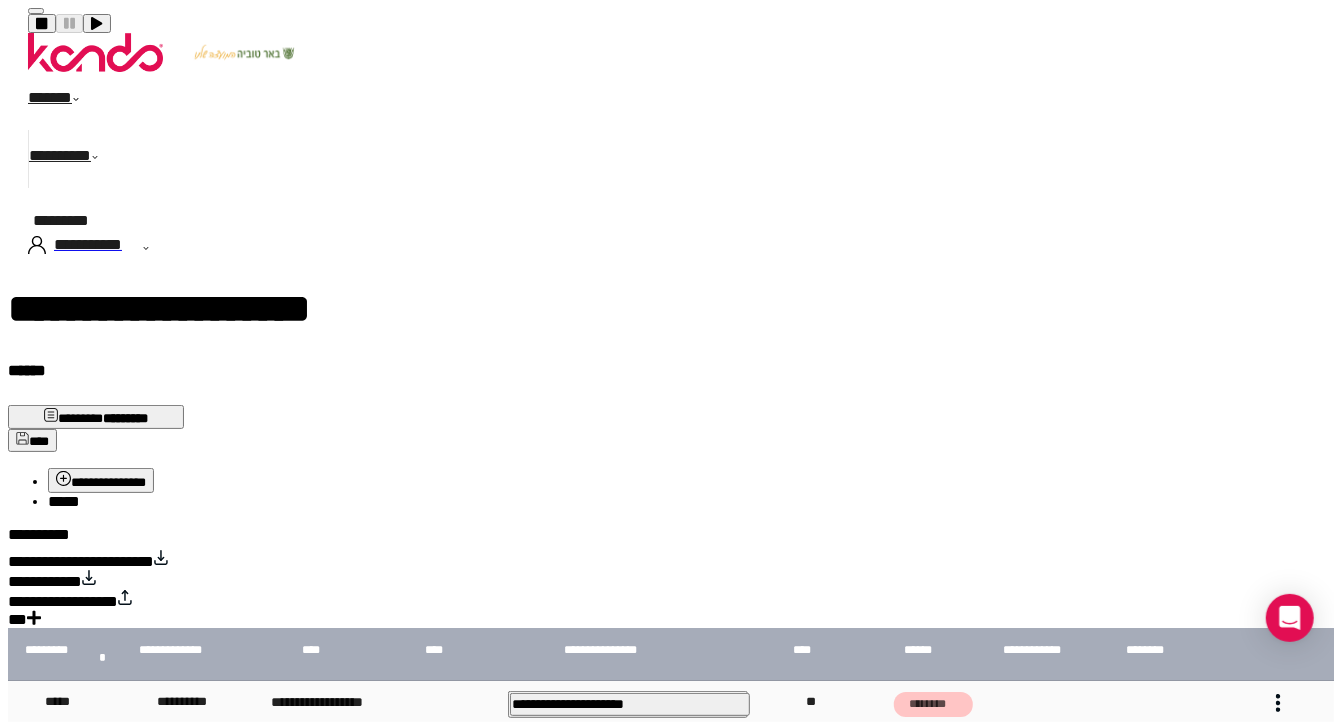 click on "[PASSPORT]" at bounding box center (101, 482) 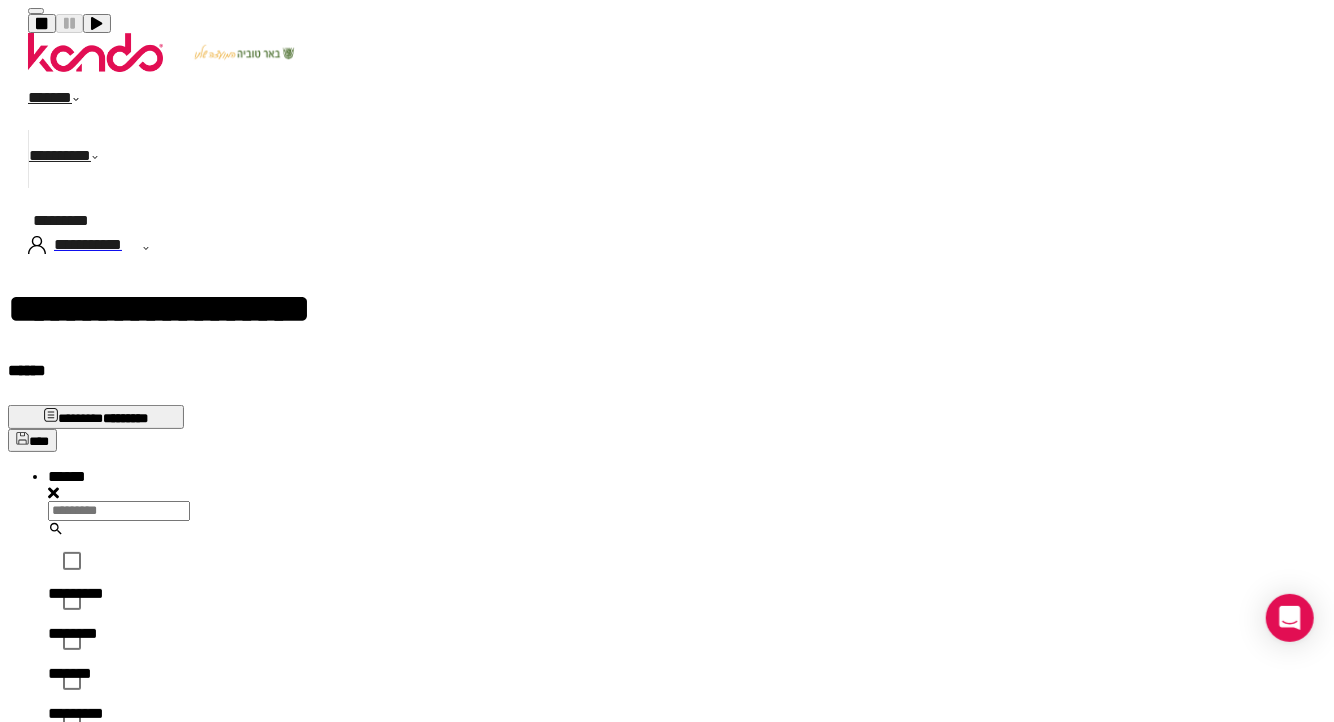 scroll, scrollTop: 17, scrollLeft: 17, axis: both 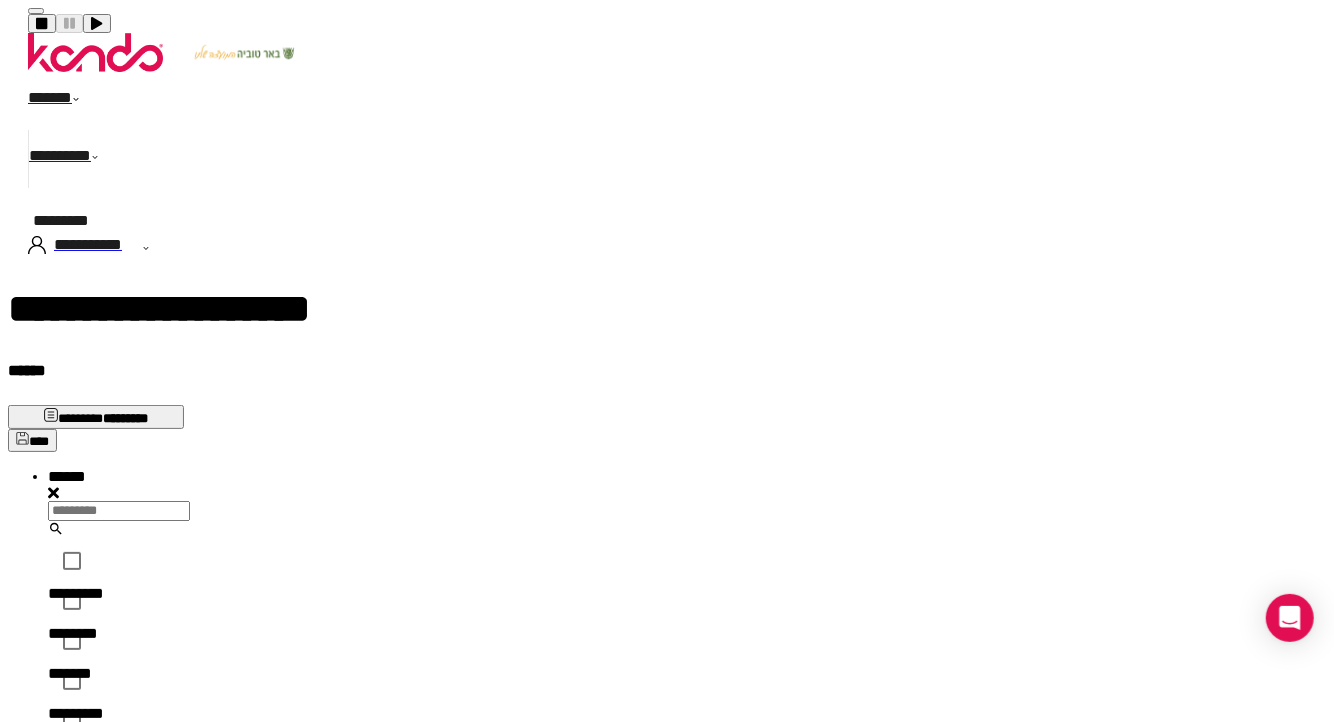 click on "[LAST]" at bounding box center [96, 597] 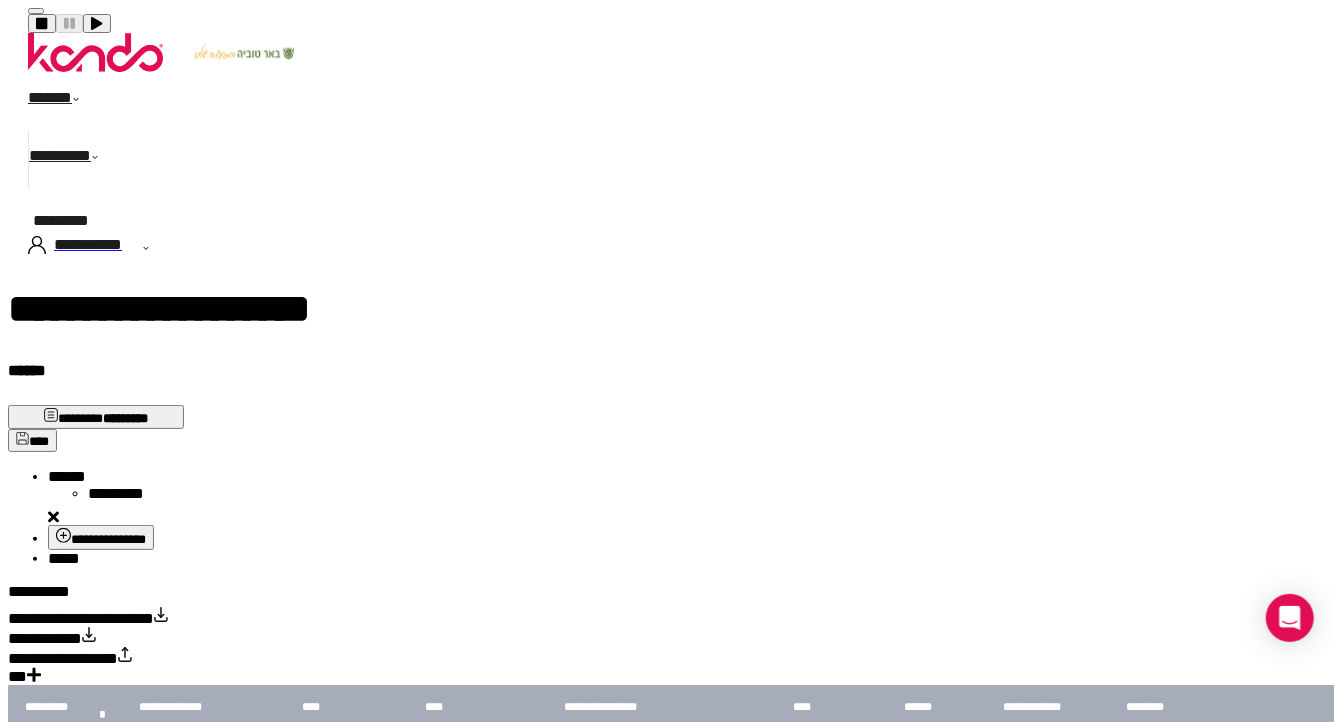 click on "[FIRST]" at bounding box center [64, 558] 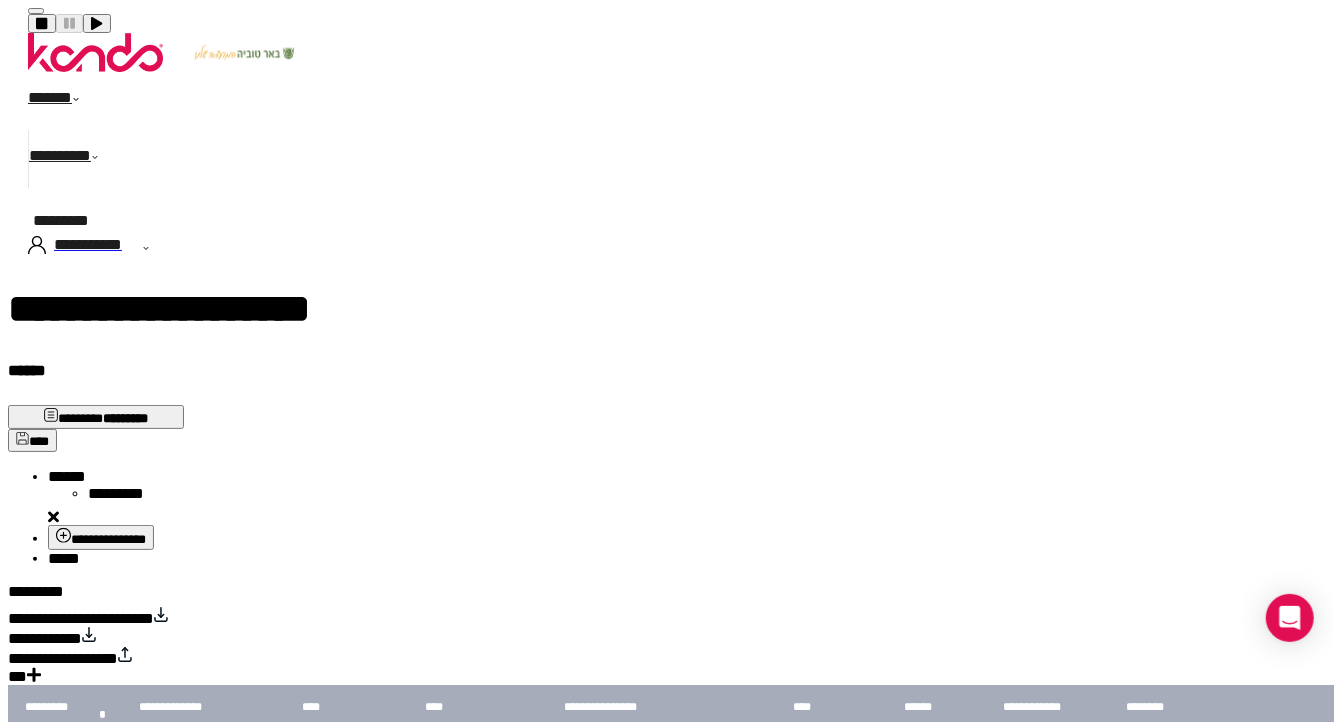 click at bounding box center [1279, 857] 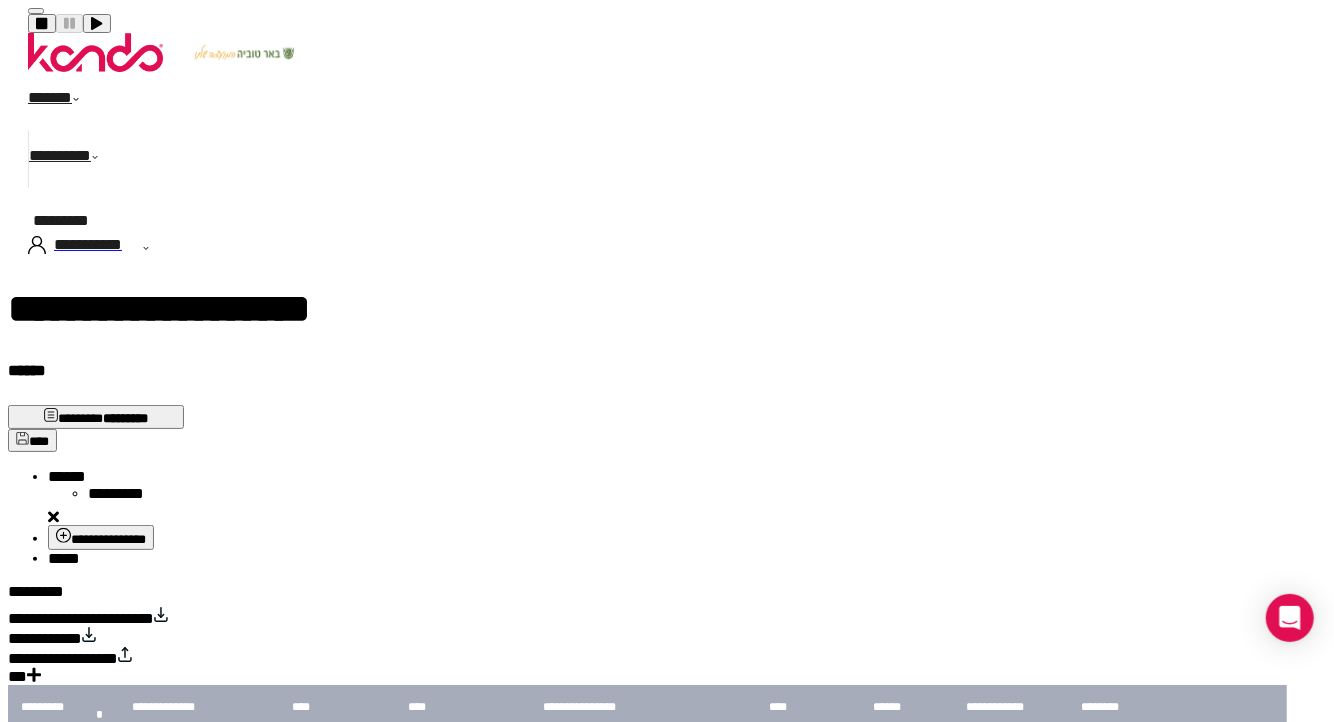 click at bounding box center [1250, 743] 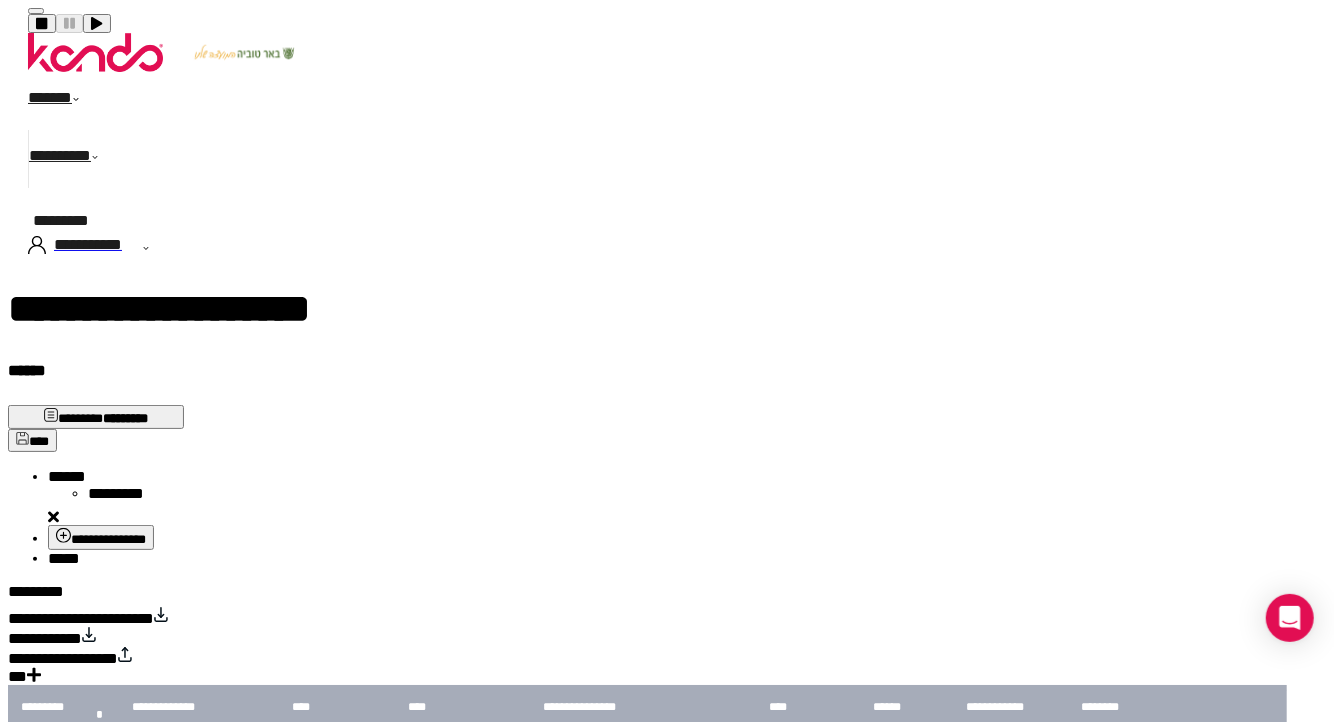 scroll, scrollTop: 111, scrollLeft: 0, axis: vertical 